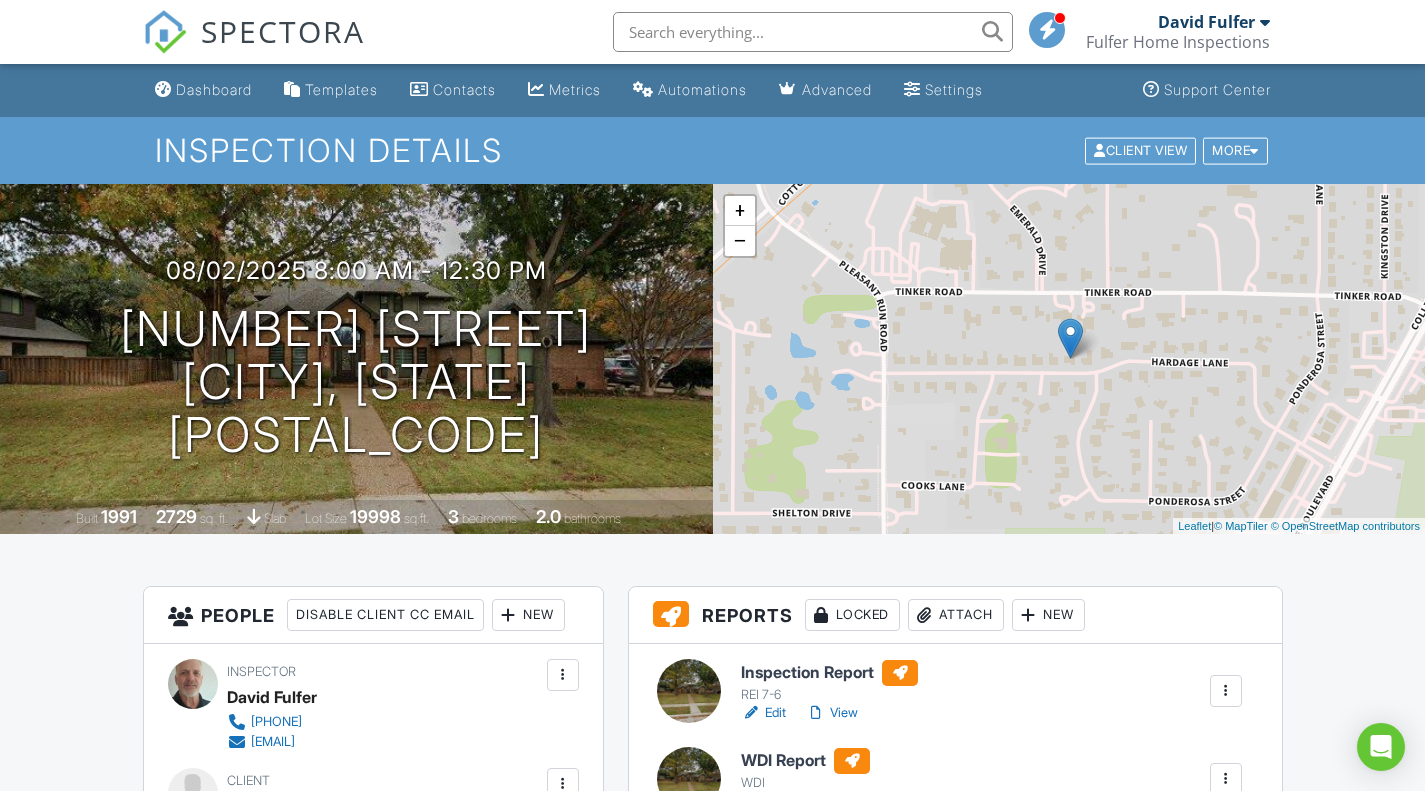 scroll, scrollTop: 1100, scrollLeft: 0, axis: vertical 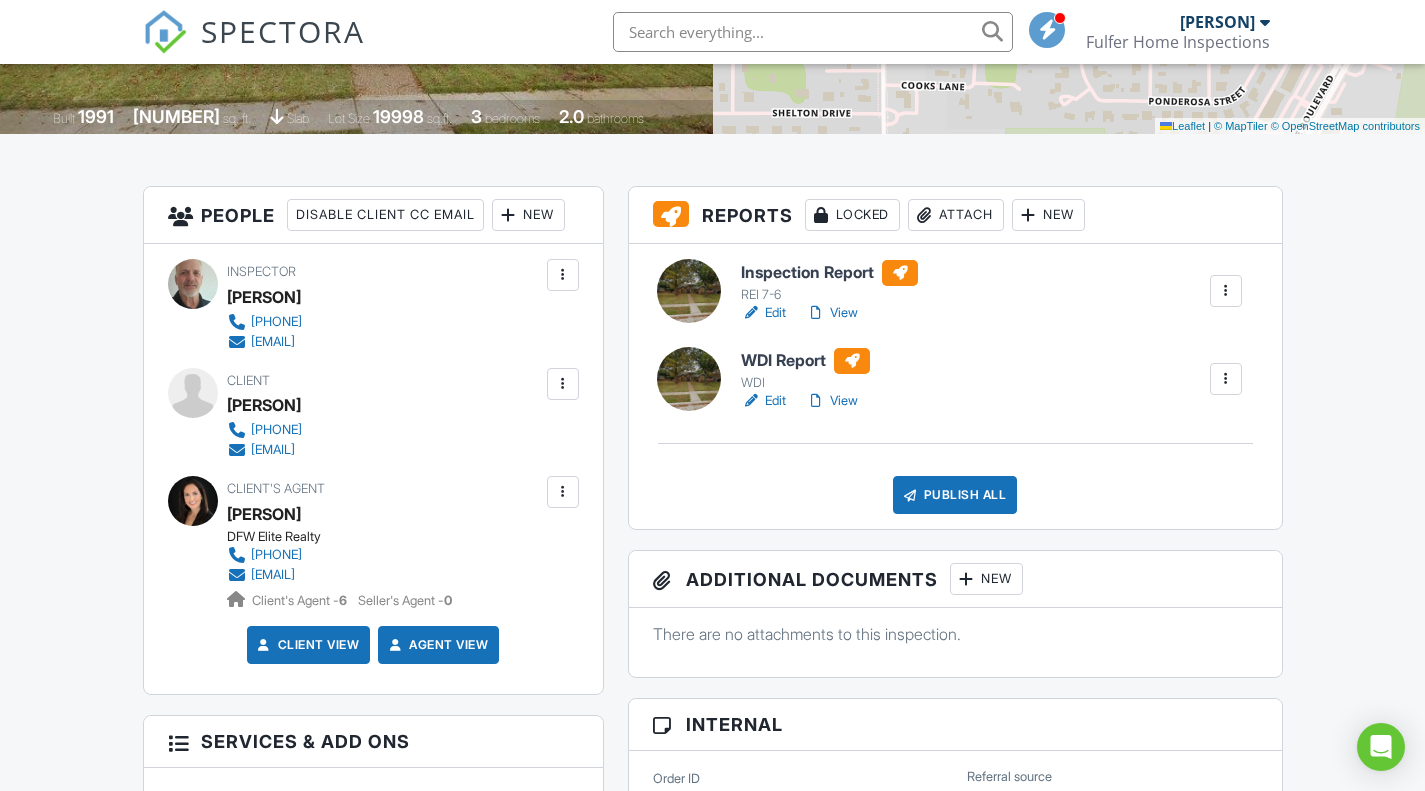 click on "Edit" at bounding box center [763, 401] 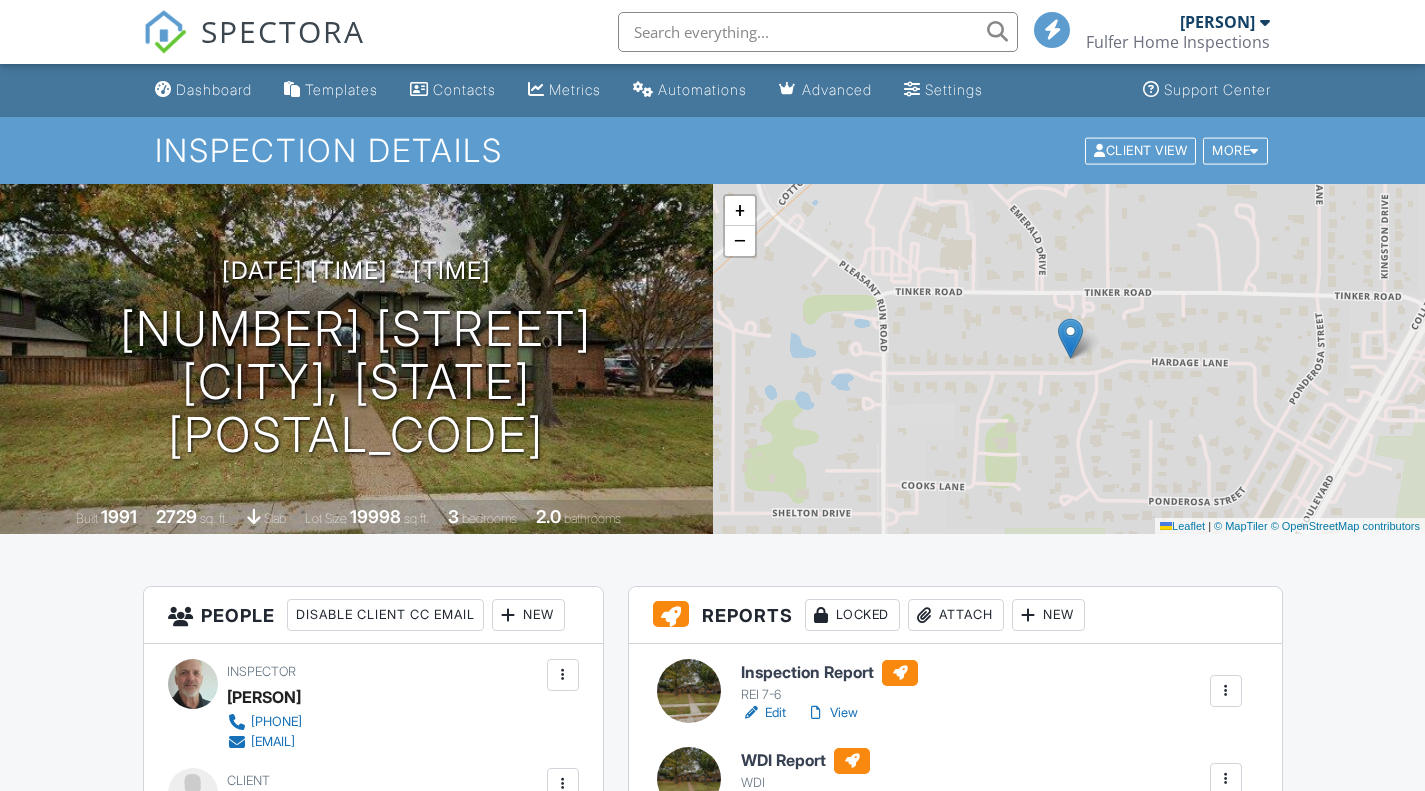 scroll, scrollTop: 0, scrollLeft: 0, axis: both 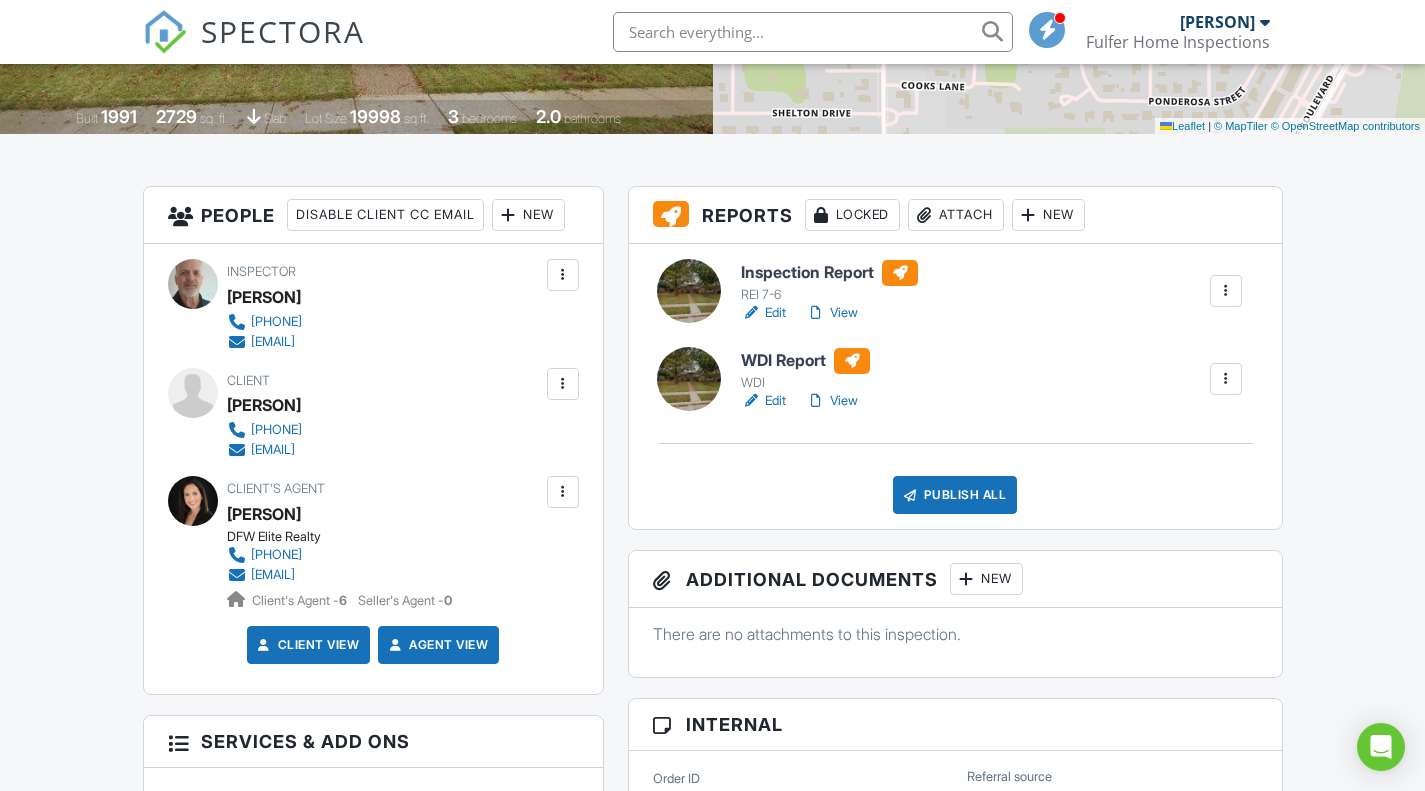 click on "View" at bounding box center (832, 313) 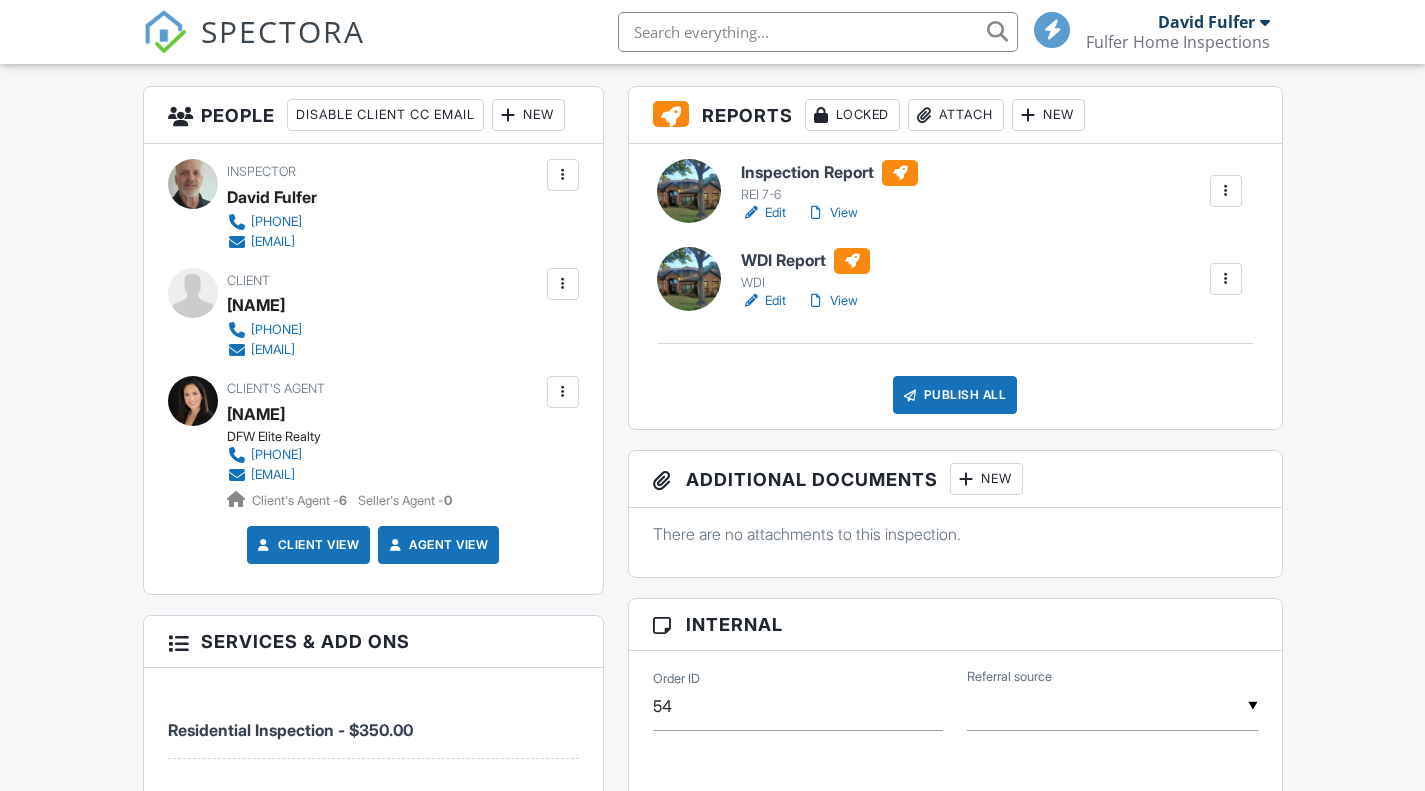 scroll, scrollTop: 500, scrollLeft: 0, axis: vertical 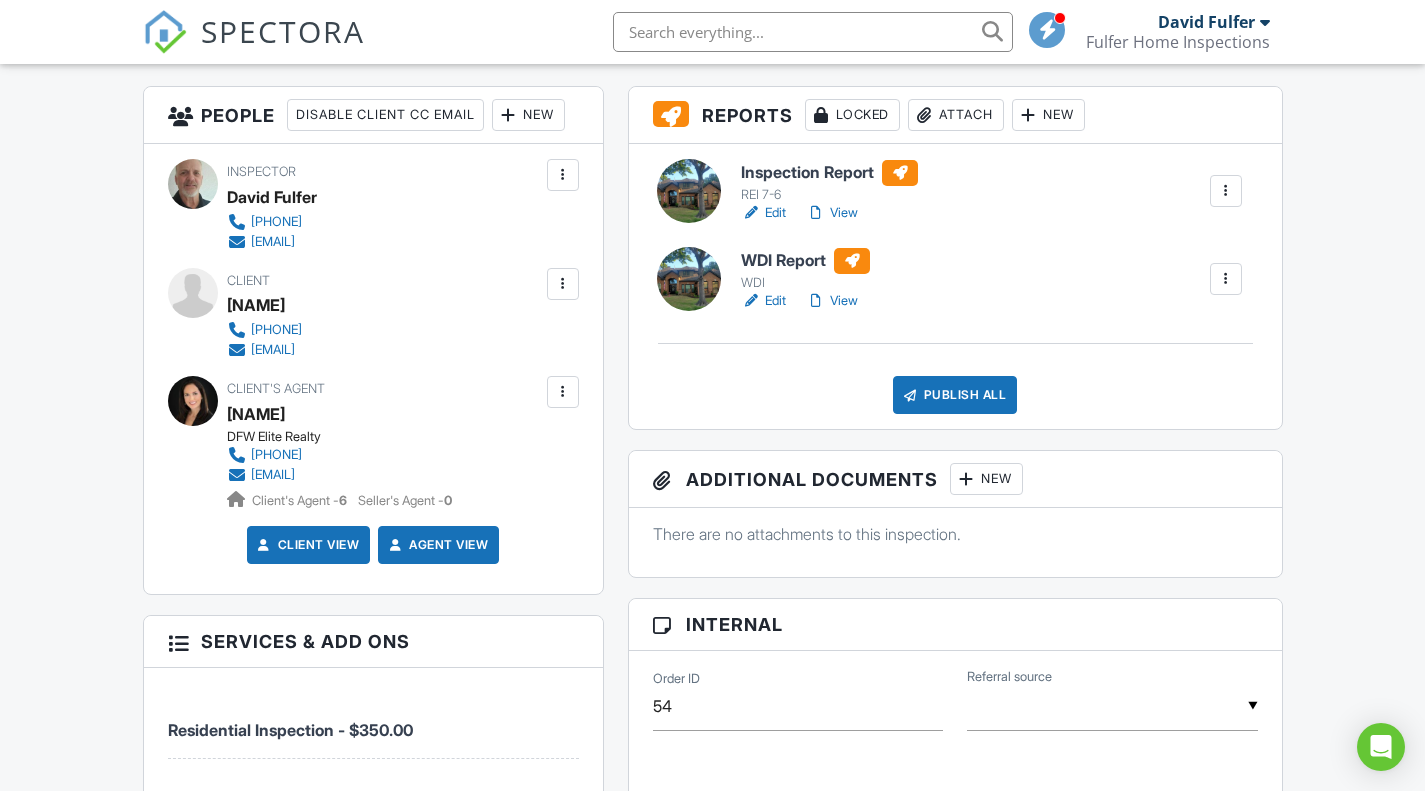 click on "View" at bounding box center (832, 301) 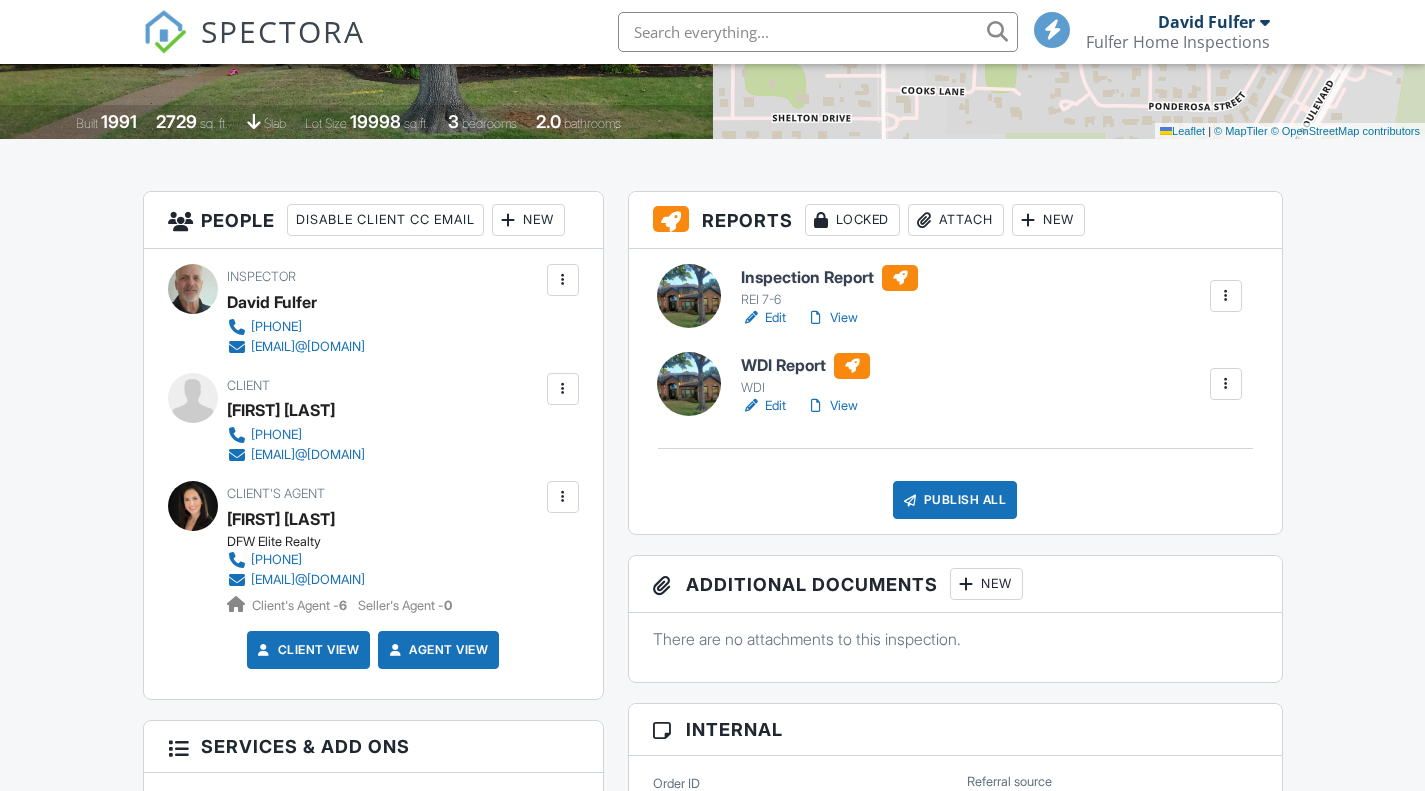 scroll, scrollTop: 400, scrollLeft: 0, axis: vertical 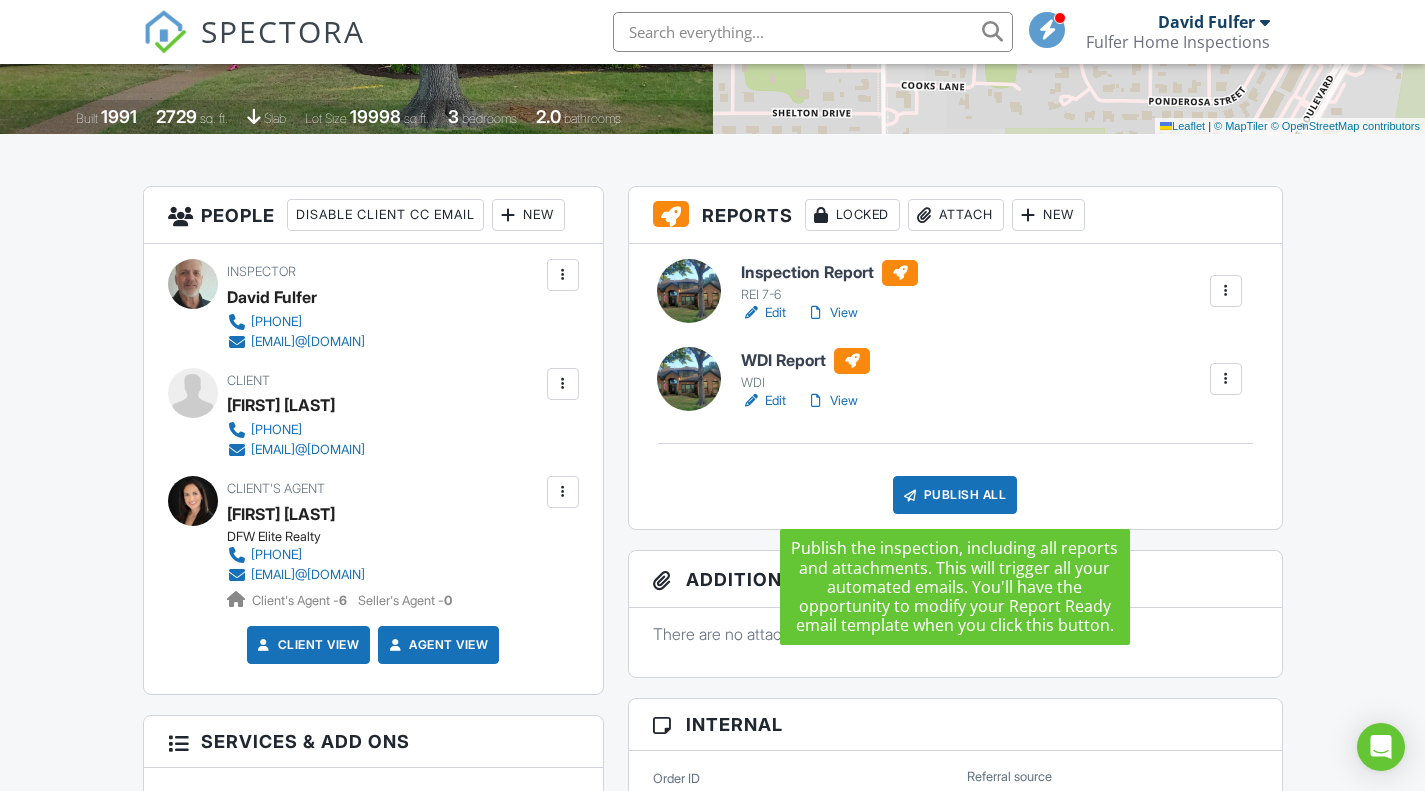 click on "Publish All" at bounding box center (955, 495) 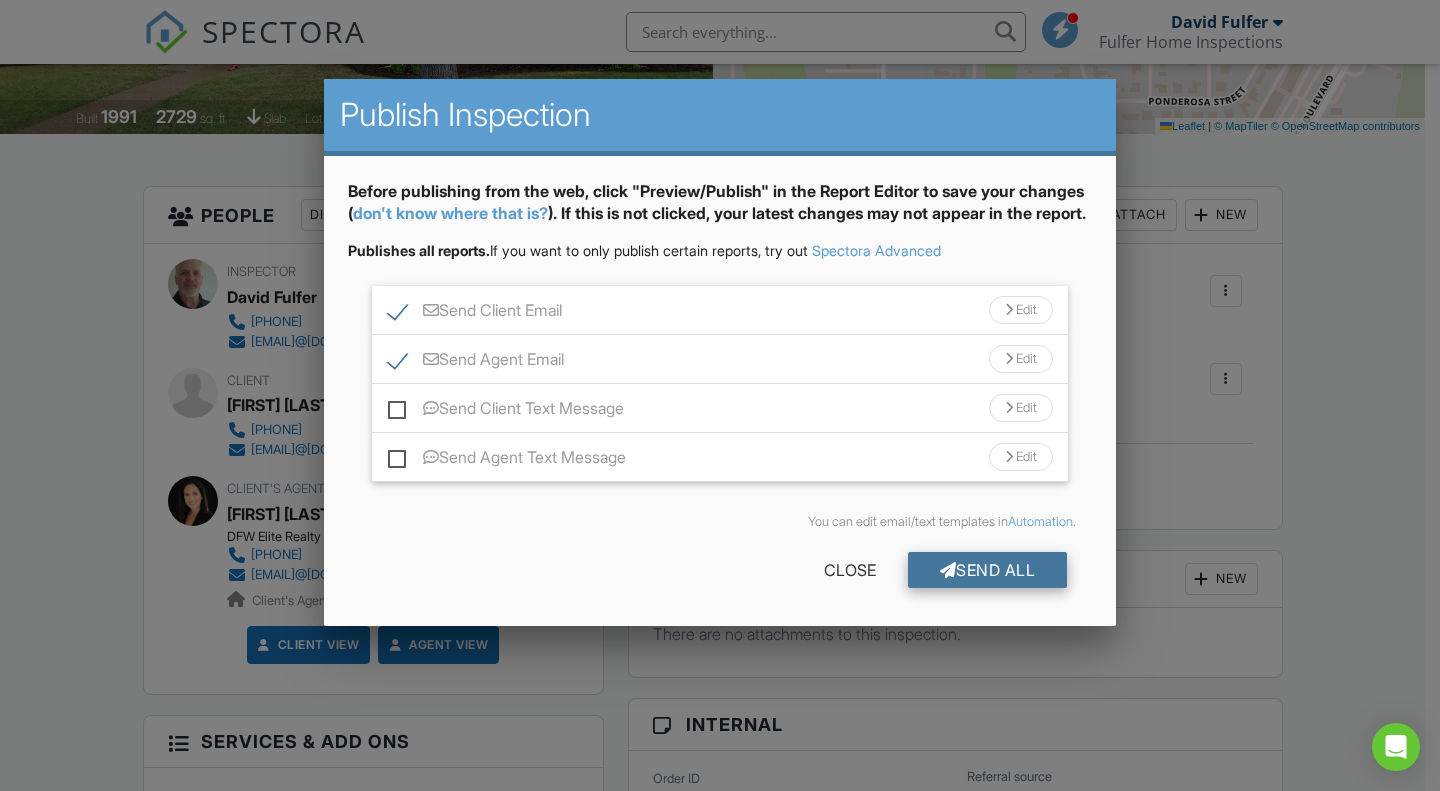 click on "Send All" at bounding box center [988, 570] 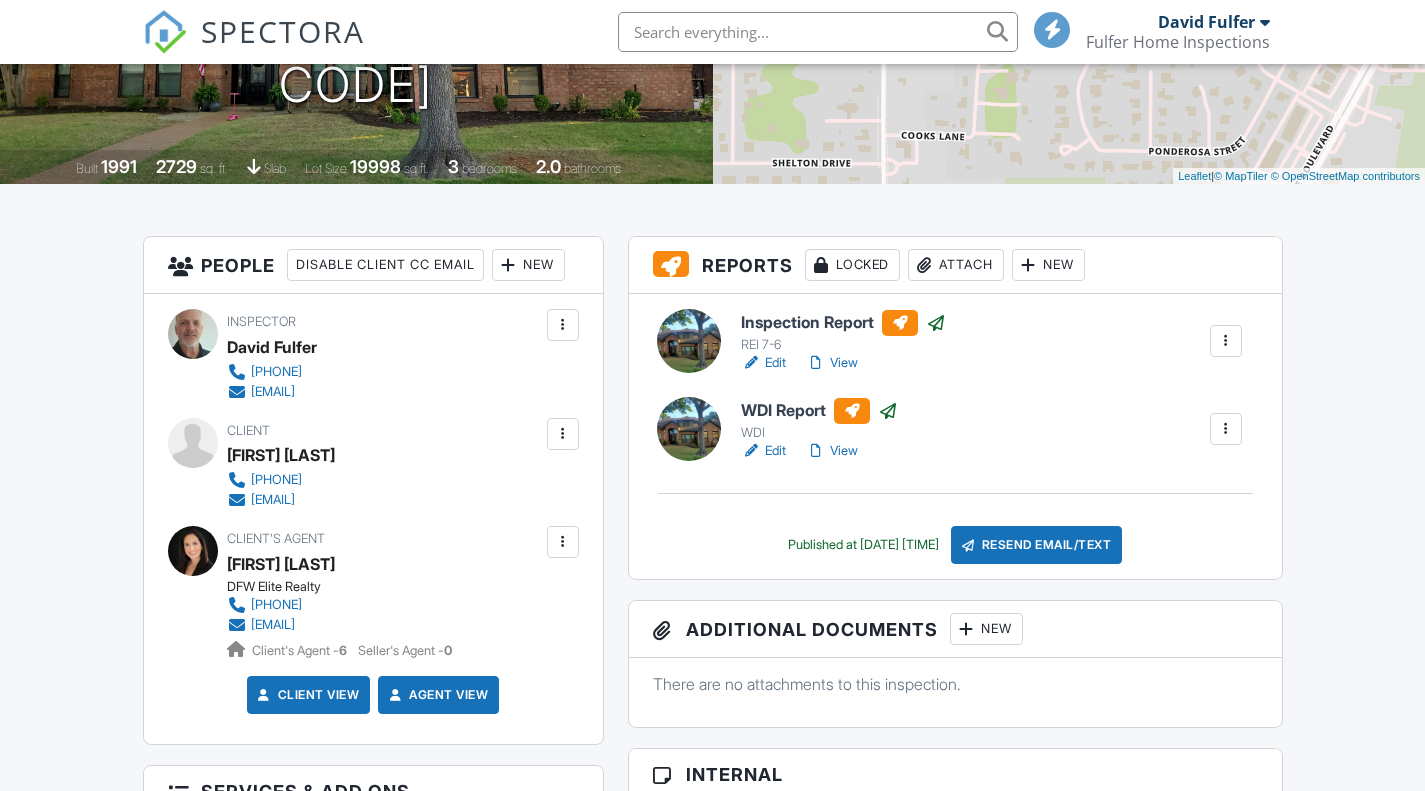 scroll, scrollTop: 1250, scrollLeft: 0, axis: vertical 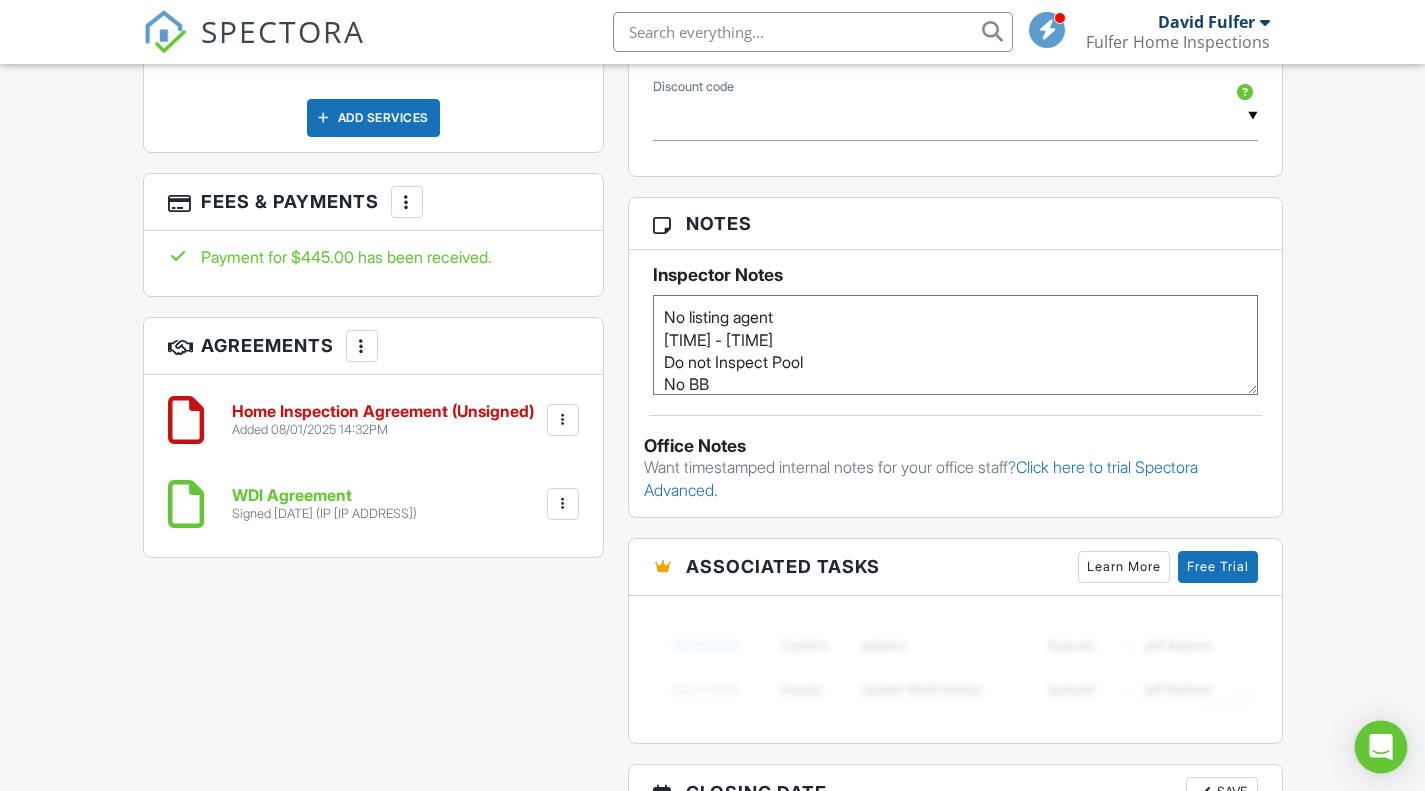 click 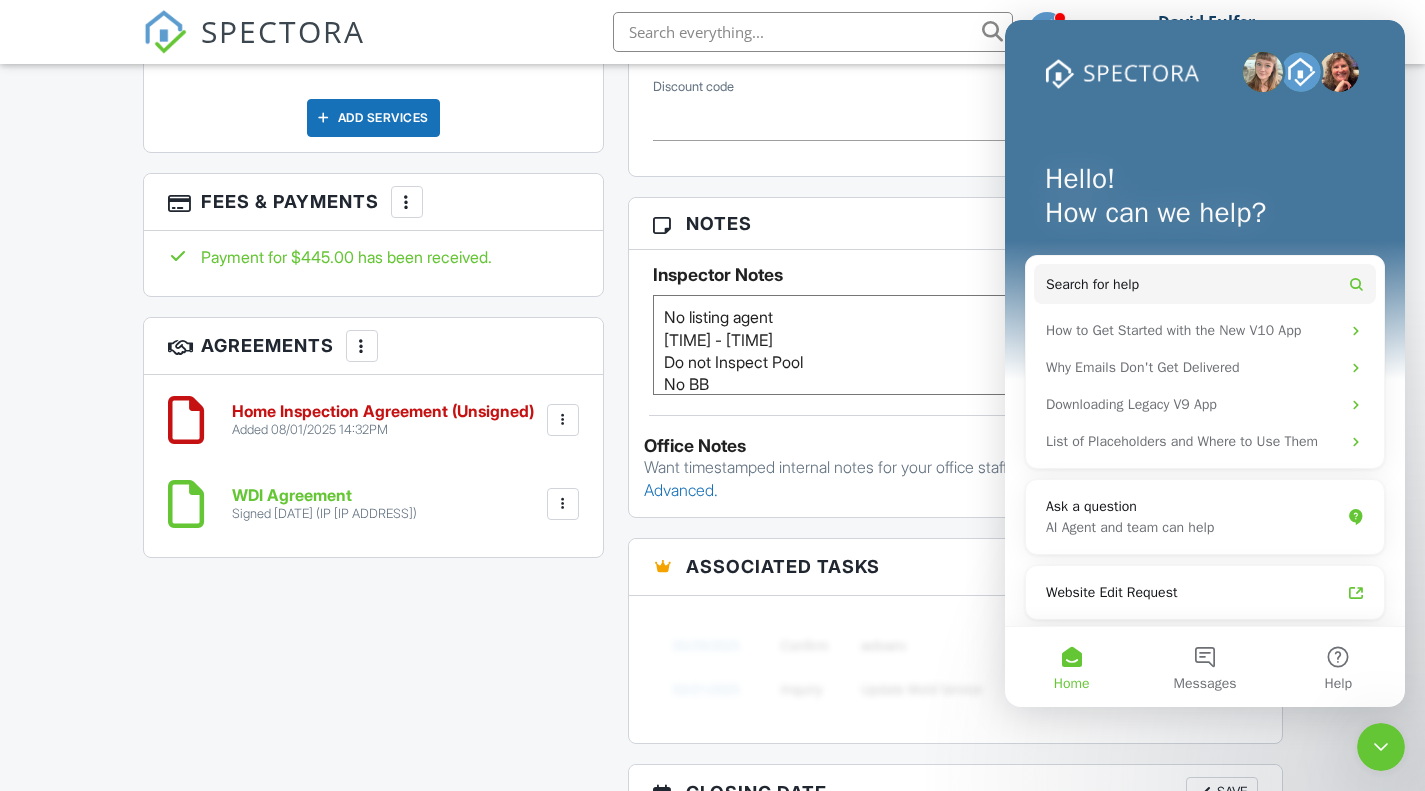 scroll, scrollTop: 0, scrollLeft: 0, axis: both 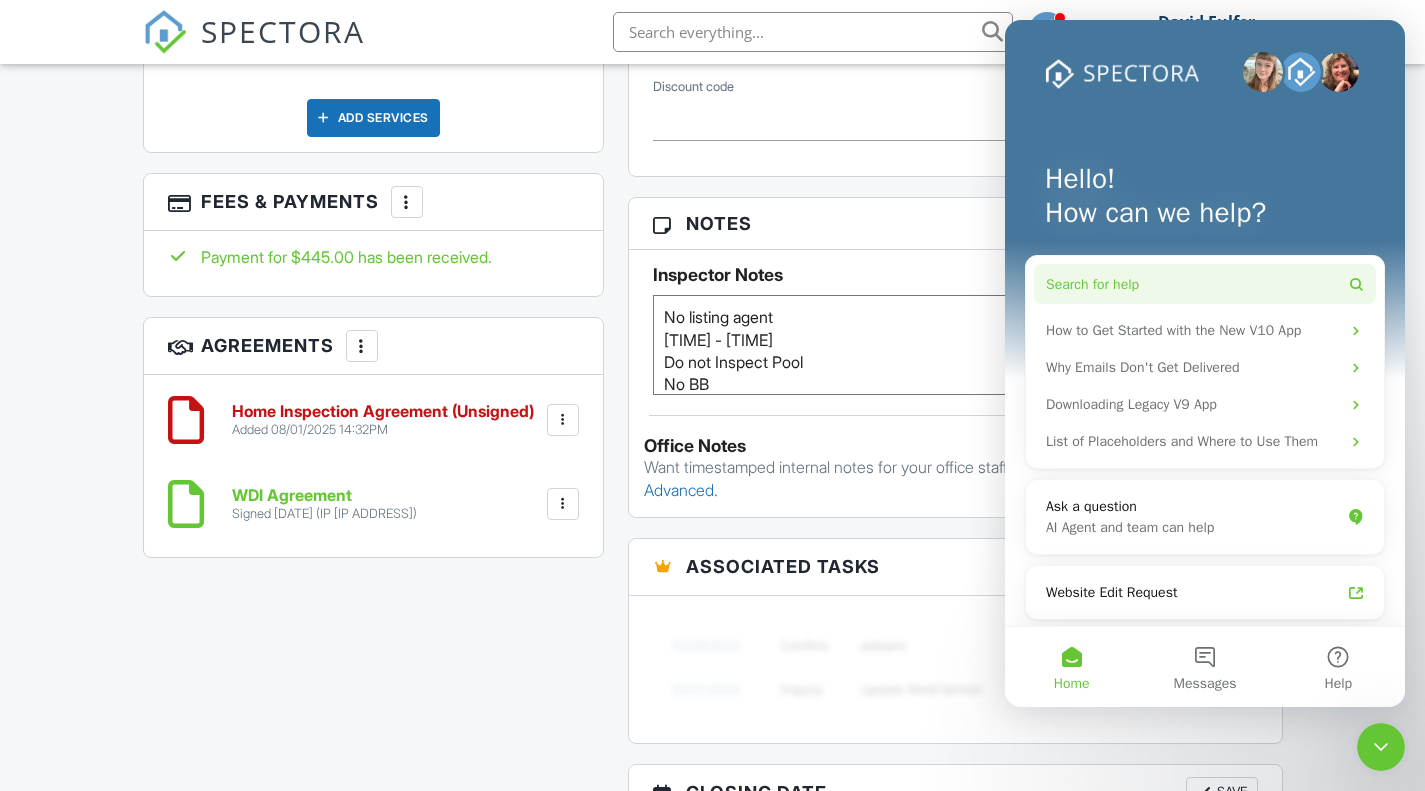 click 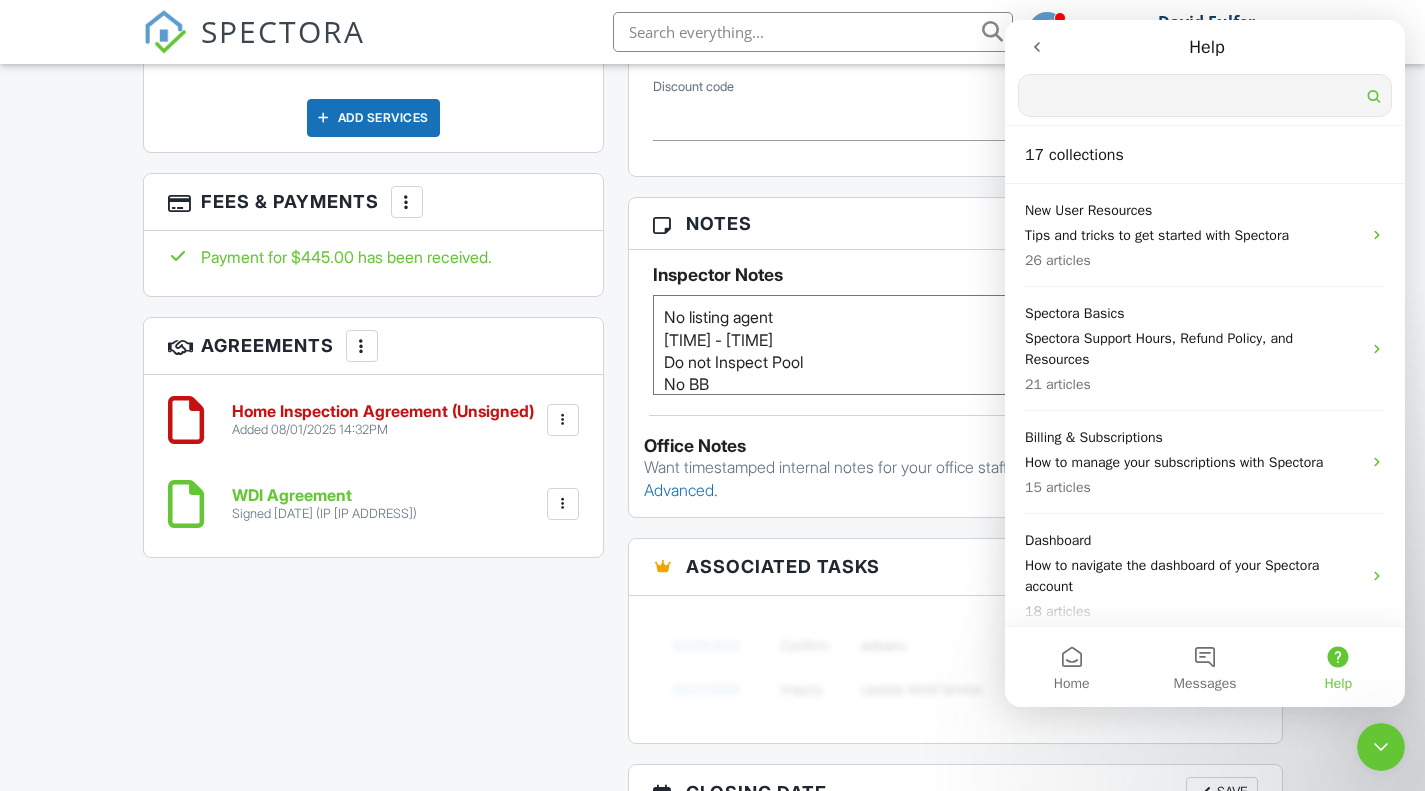 scroll, scrollTop: 0, scrollLeft: 0, axis: both 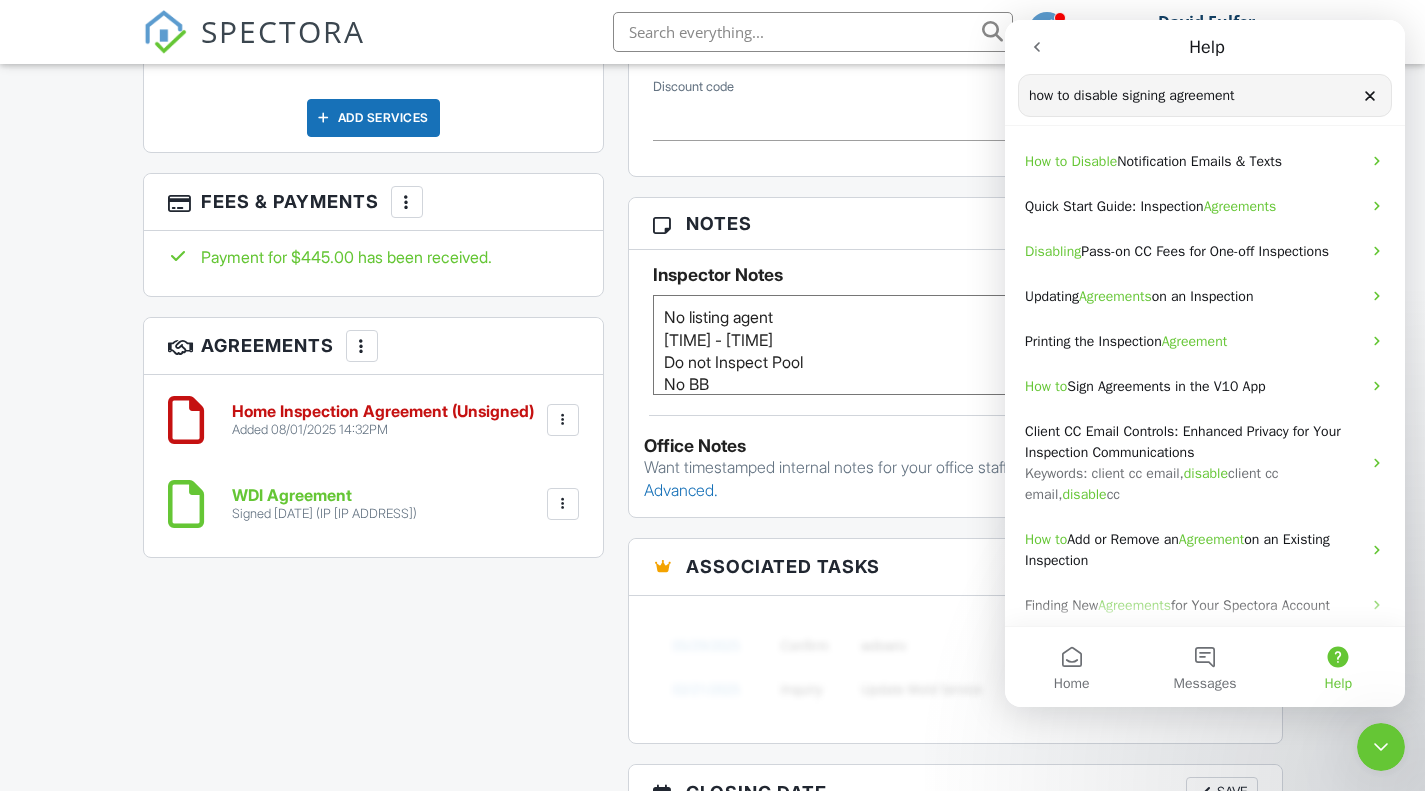 drag, startPoint x: 1120, startPoint y: 95, endPoint x: 1078, endPoint y: 103, distance: 42.755116 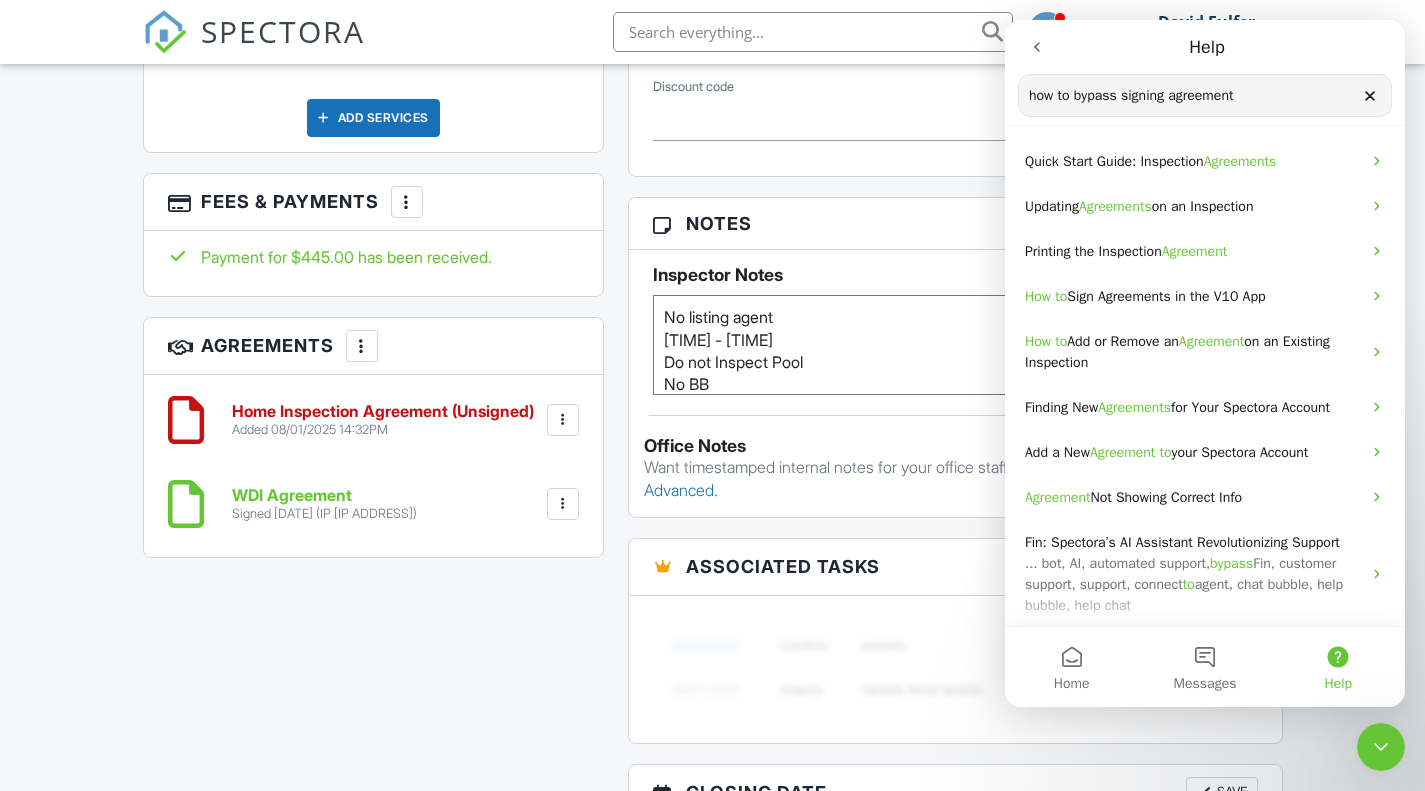 drag, startPoint x: 1078, startPoint y: 101, endPoint x: 1116, endPoint y: 101, distance: 38 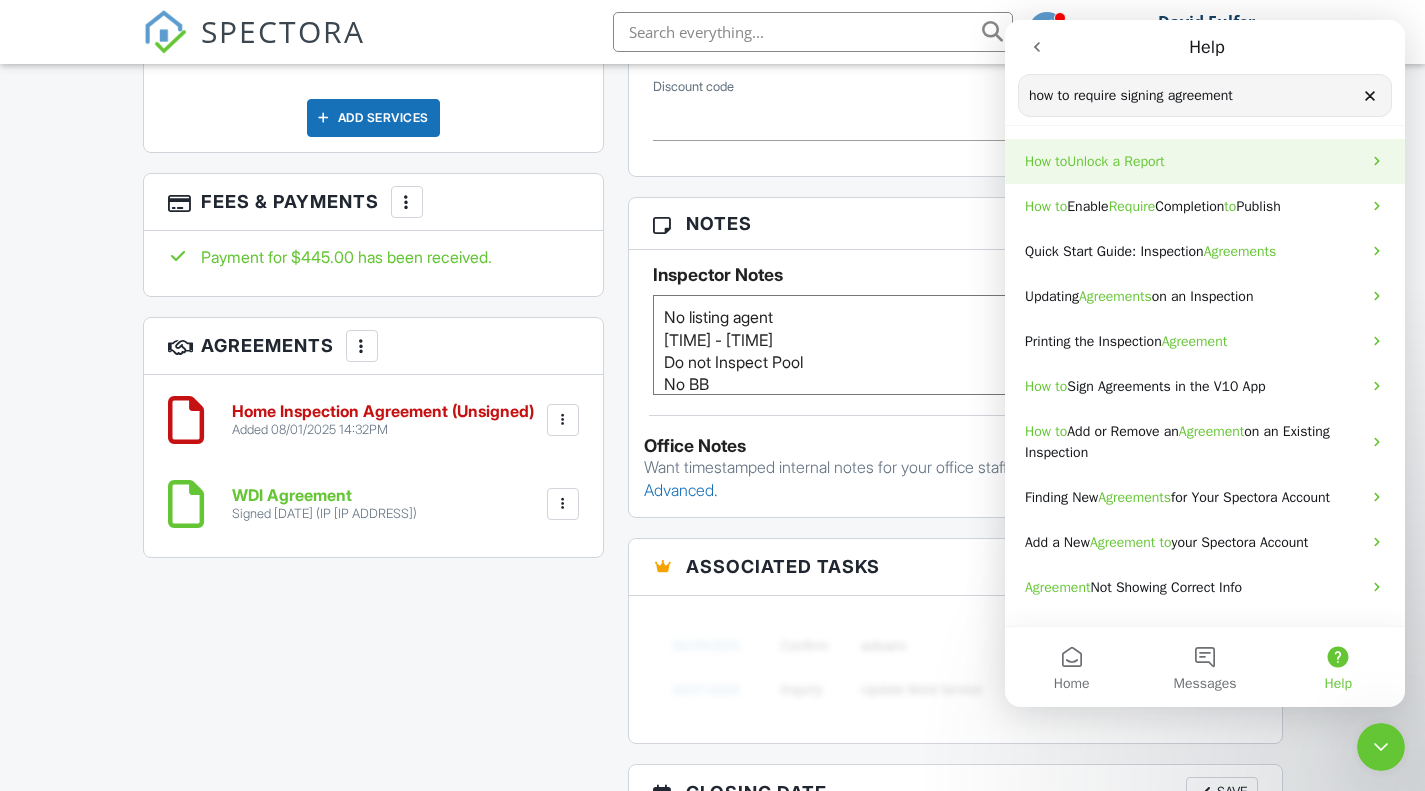 type on "how to require signing agreement" 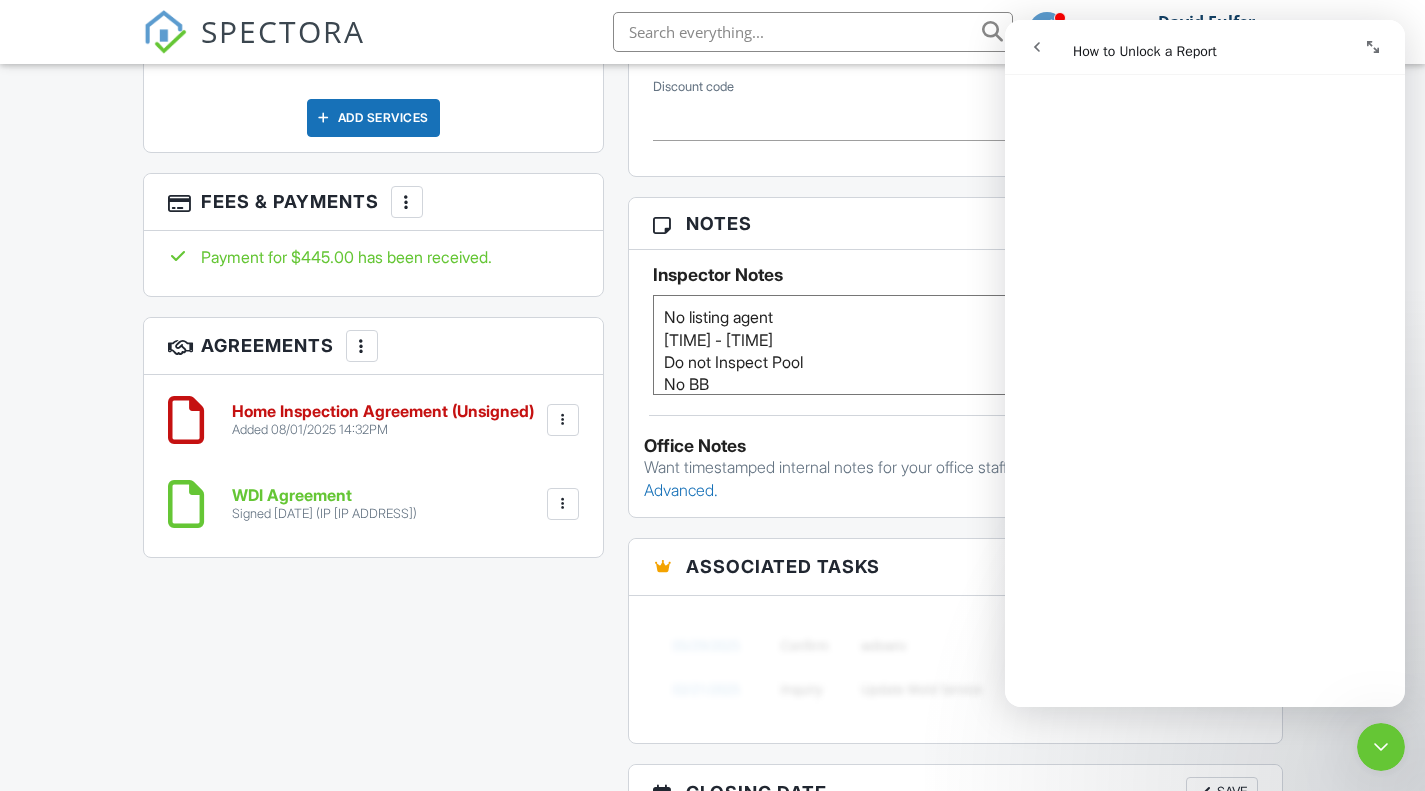 scroll, scrollTop: 1298, scrollLeft: 0, axis: vertical 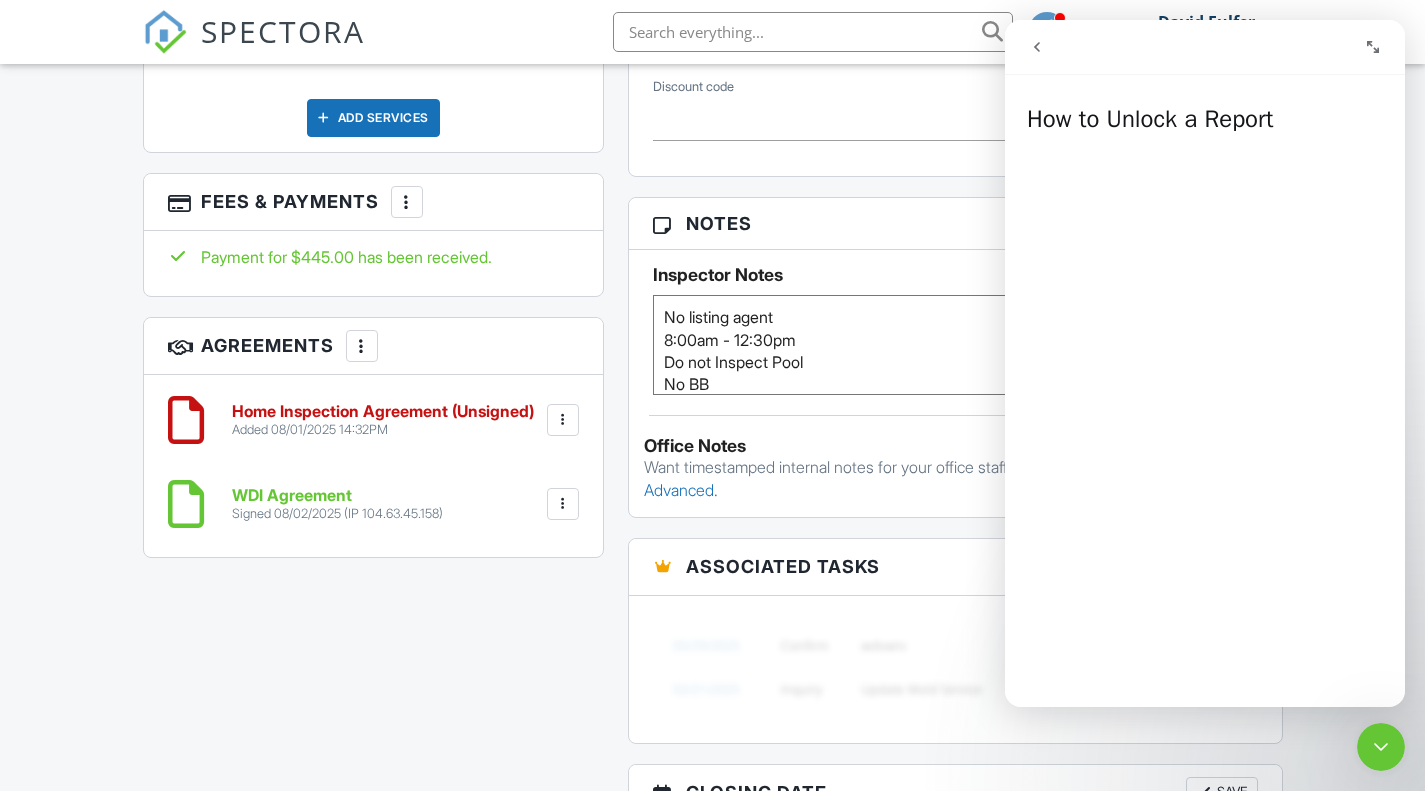 click 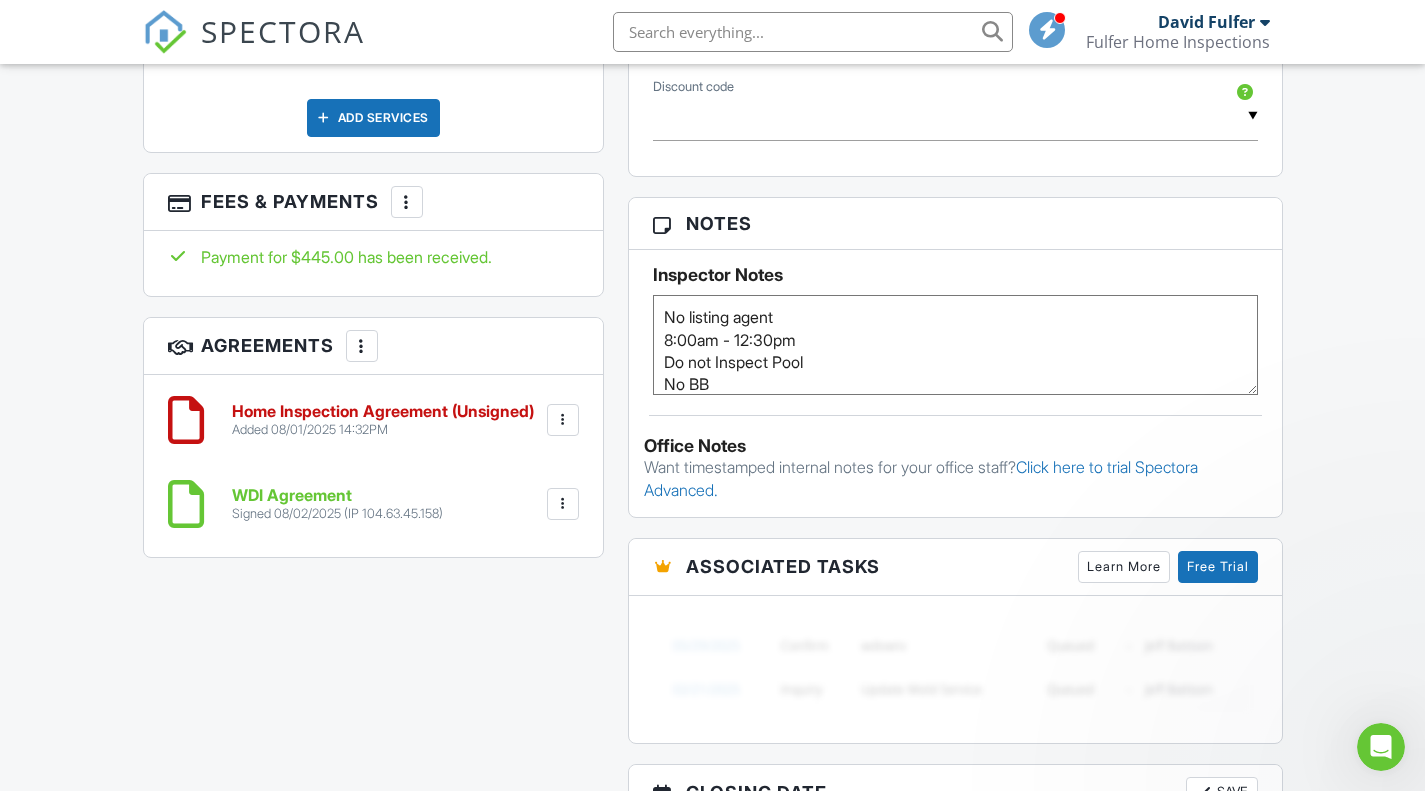 scroll, scrollTop: 0, scrollLeft: 0, axis: both 